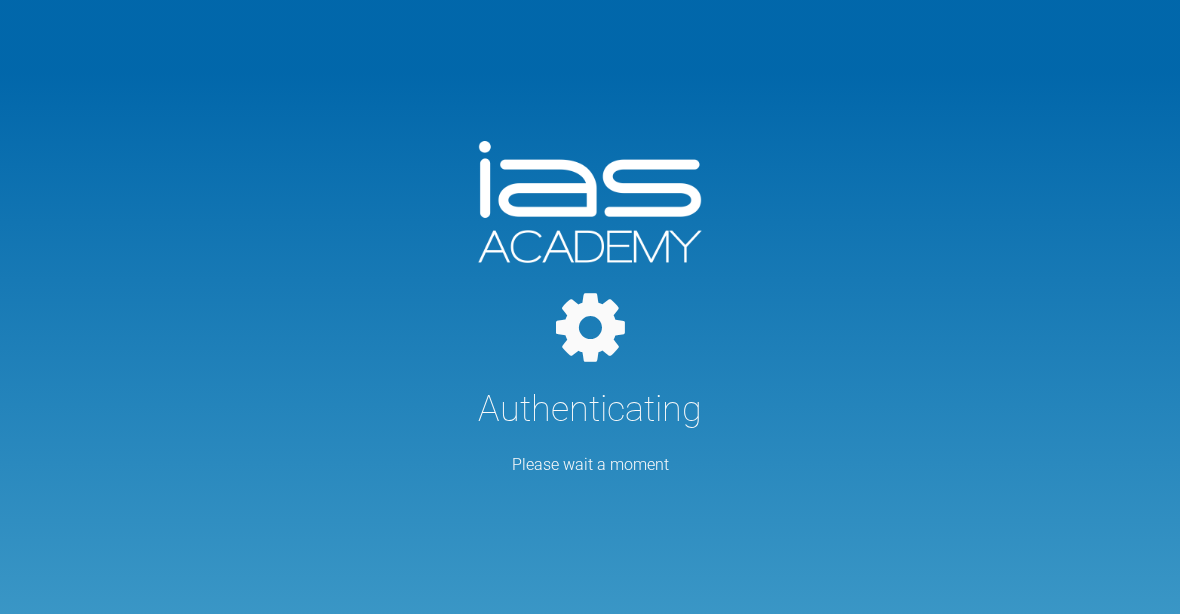 scroll, scrollTop: 0, scrollLeft: 0, axis: both 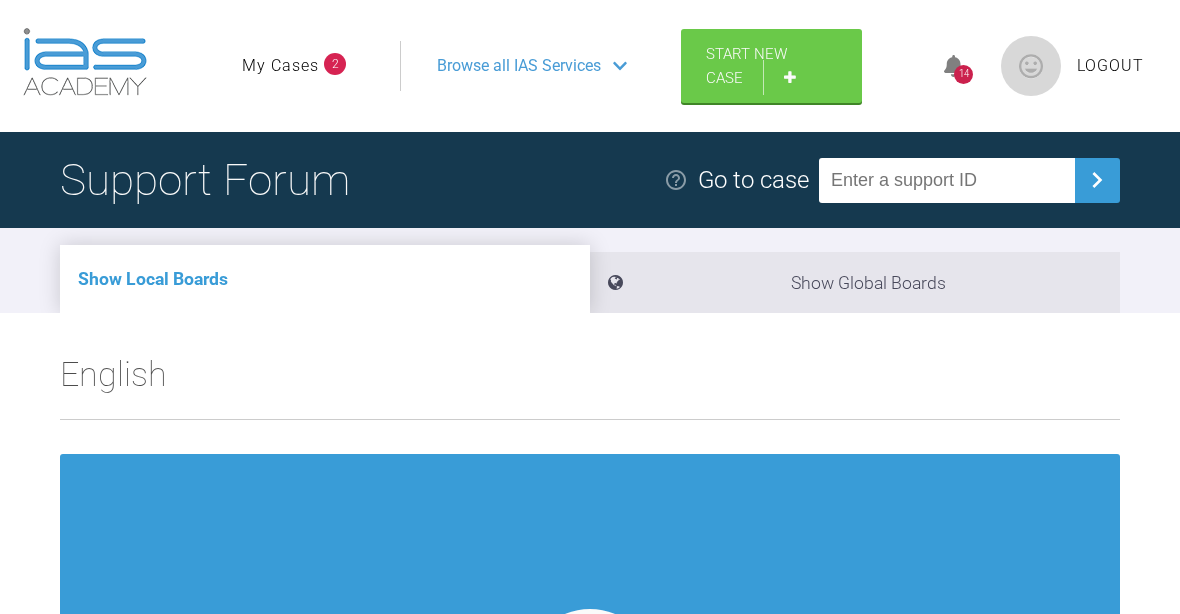 click on "My Cases" at bounding box center [280, 66] 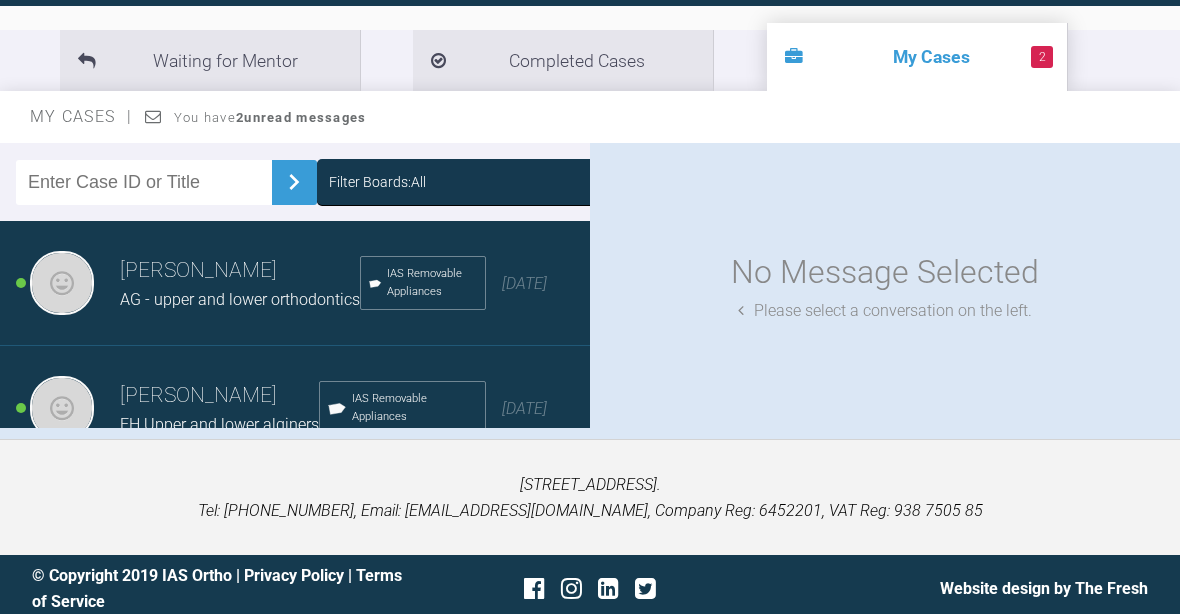 scroll, scrollTop: 213, scrollLeft: 0, axis: vertical 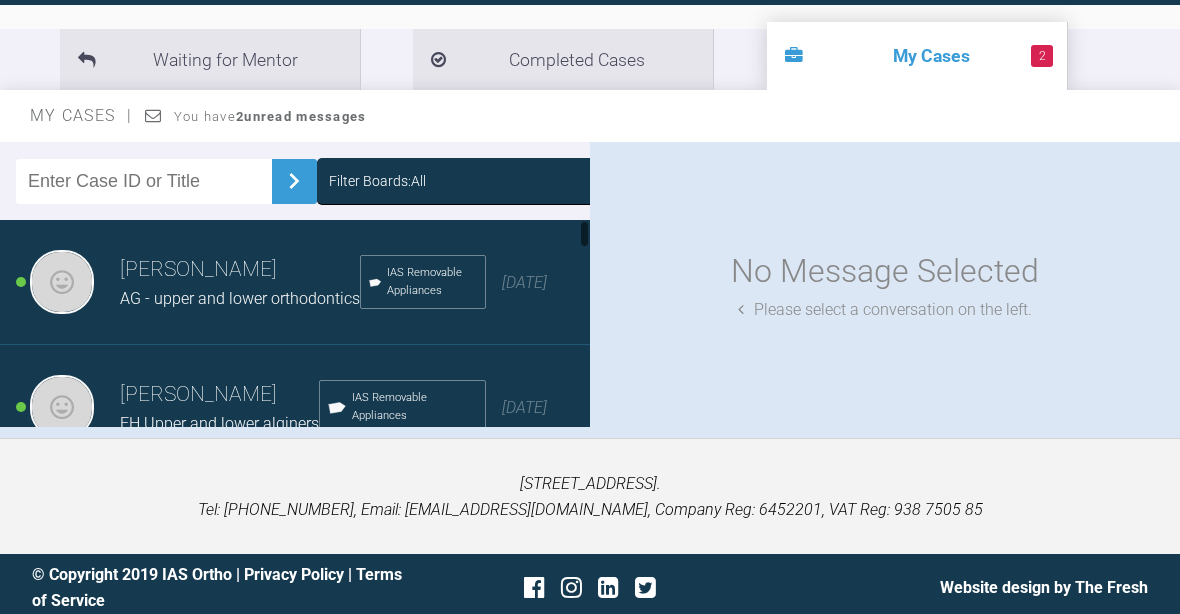 click on "[PERSON_NAME] AG - upper and lower orthodontics IAS Removable Appliances [DATE]" at bounding box center [295, 282] 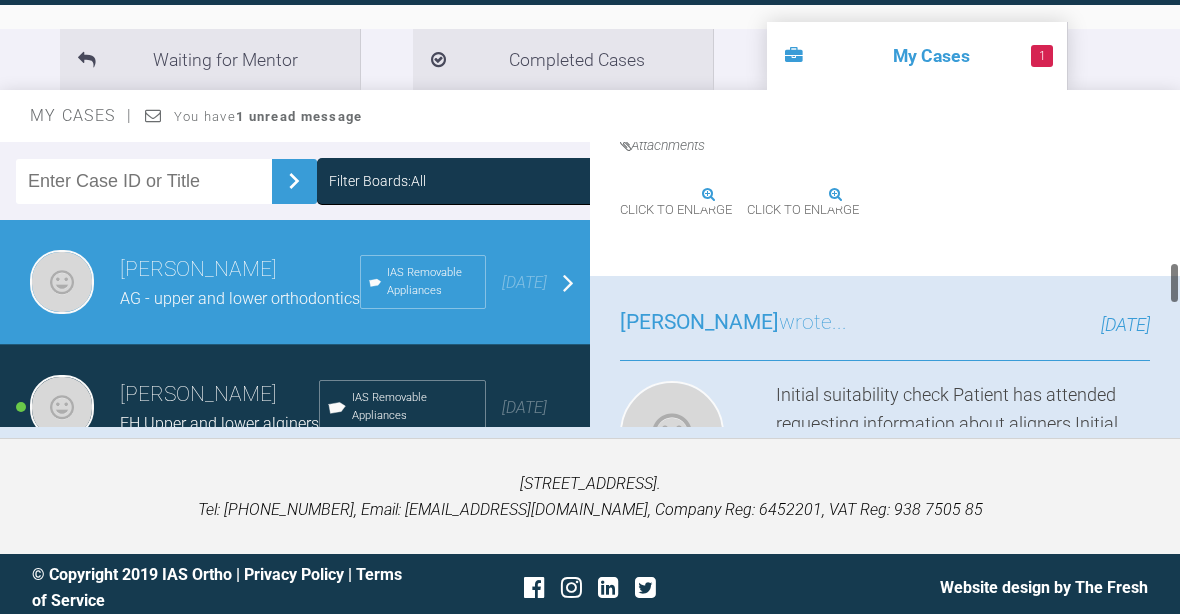 scroll, scrollTop: 829, scrollLeft: 0, axis: vertical 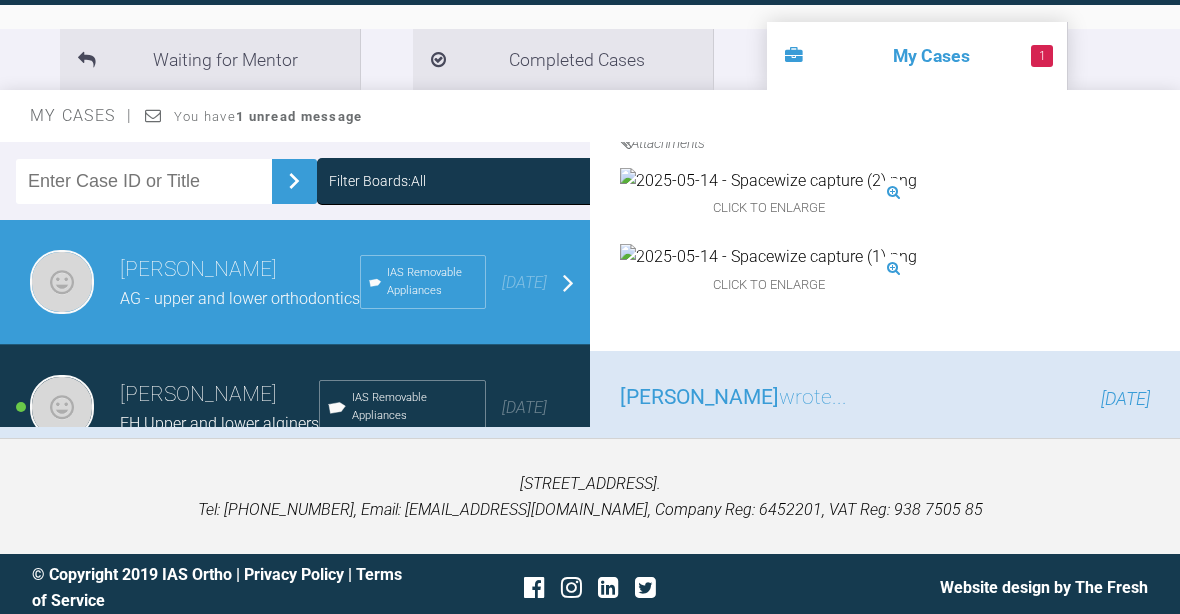 click at bounding box center [768, 181] 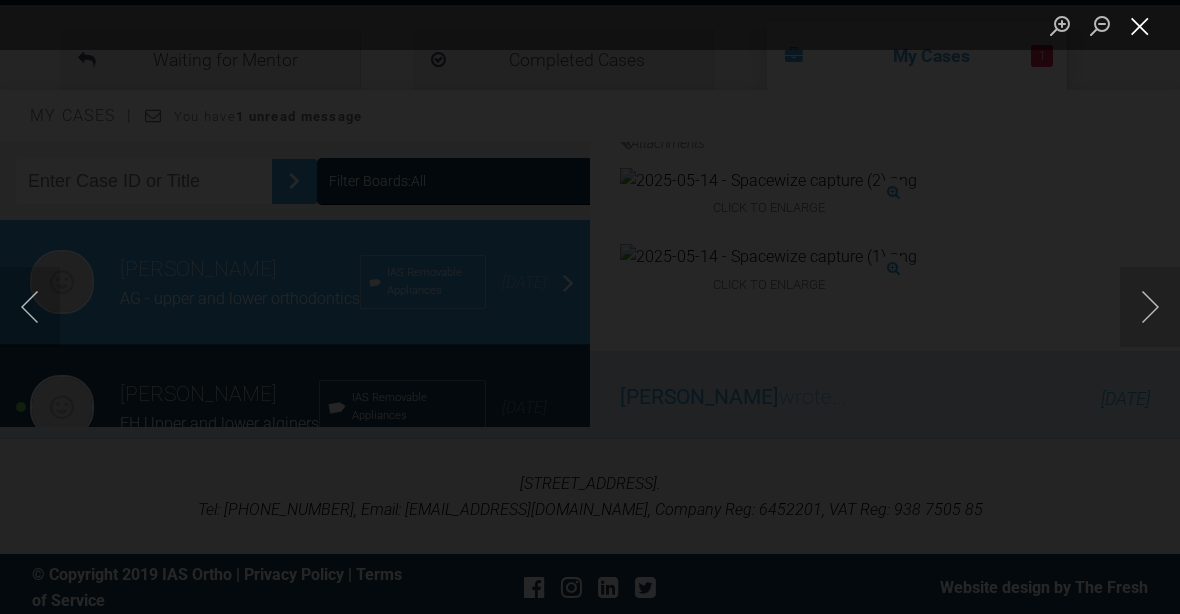 click at bounding box center [1140, 25] 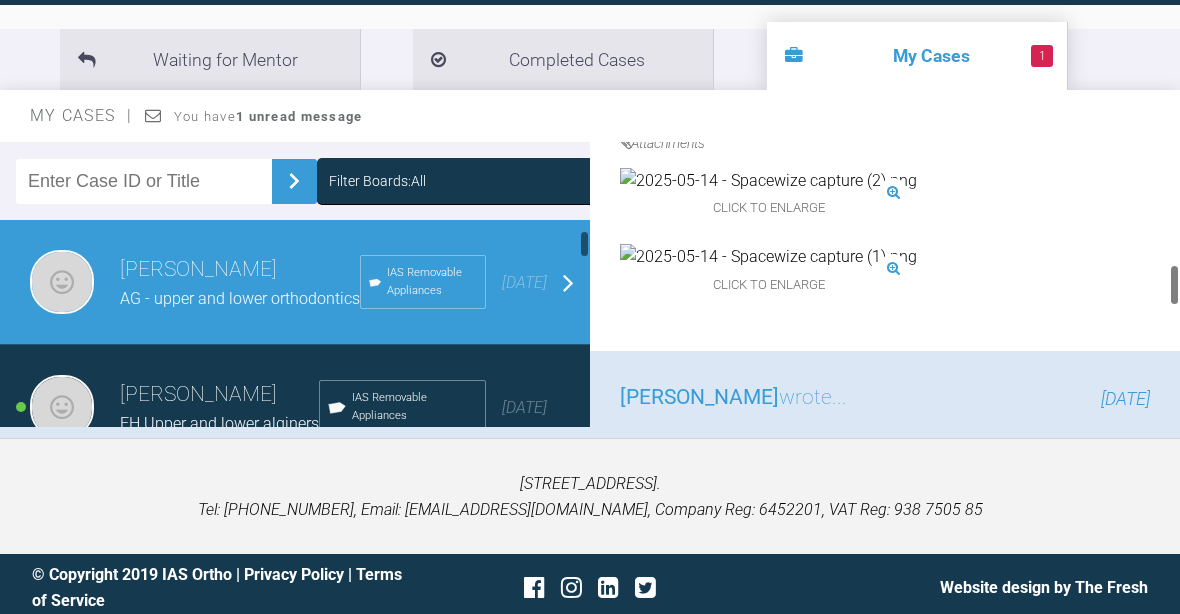 scroll, scrollTop: 100, scrollLeft: 0, axis: vertical 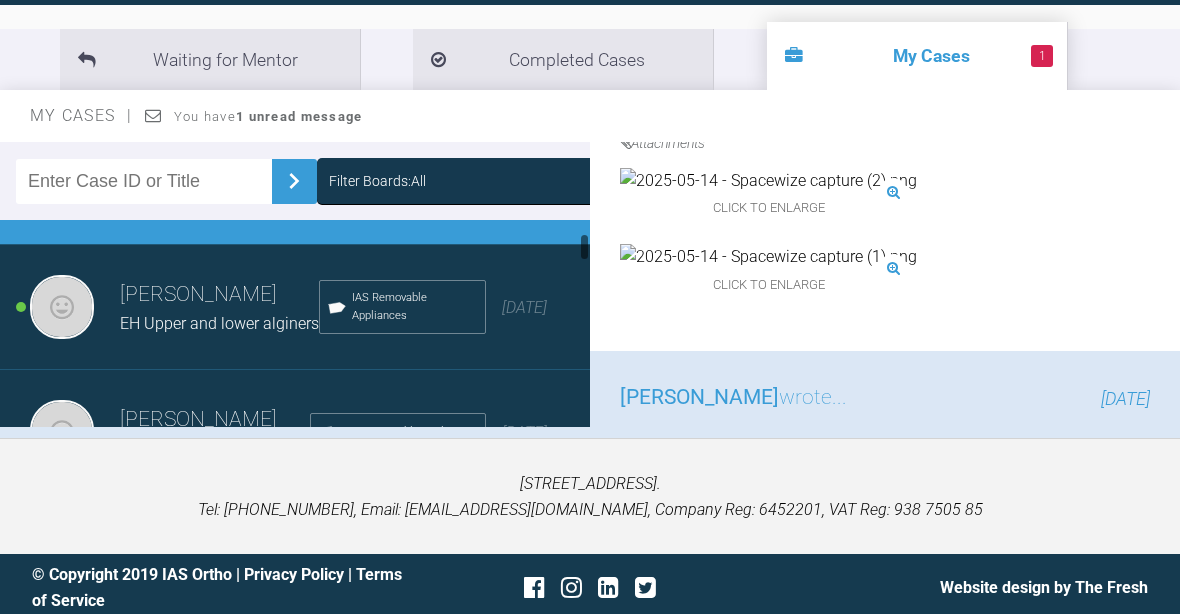 click on "EH Upper and lower alginers" at bounding box center [219, 323] 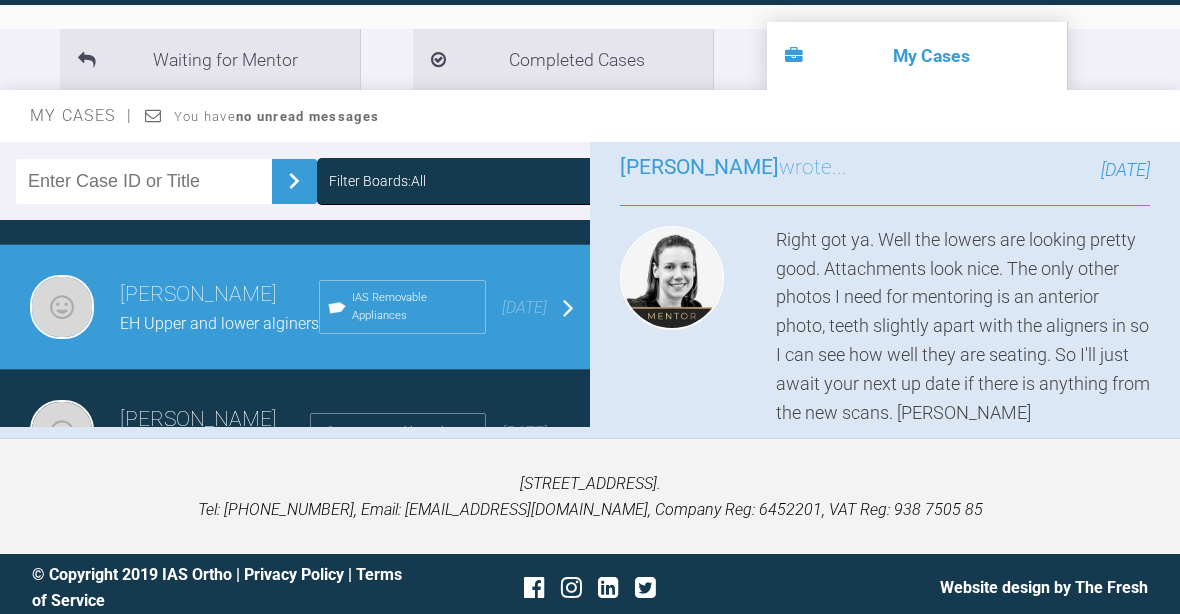 scroll, scrollTop: 0, scrollLeft: 0, axis: both 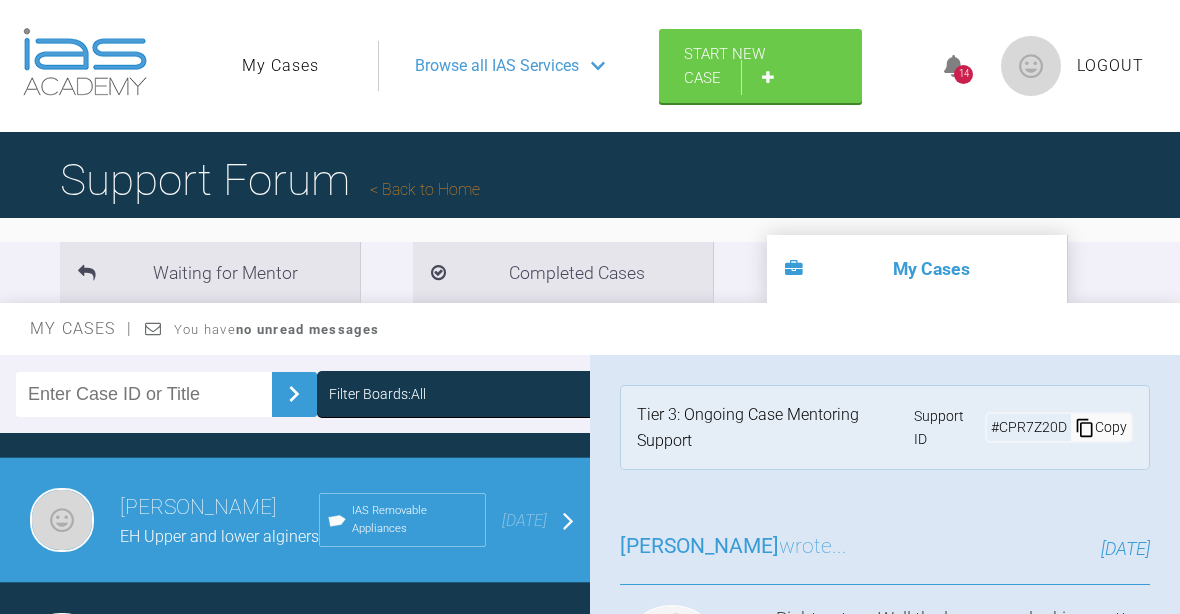 click on "Browse all IAS Services" at bounding box center (497, 66) 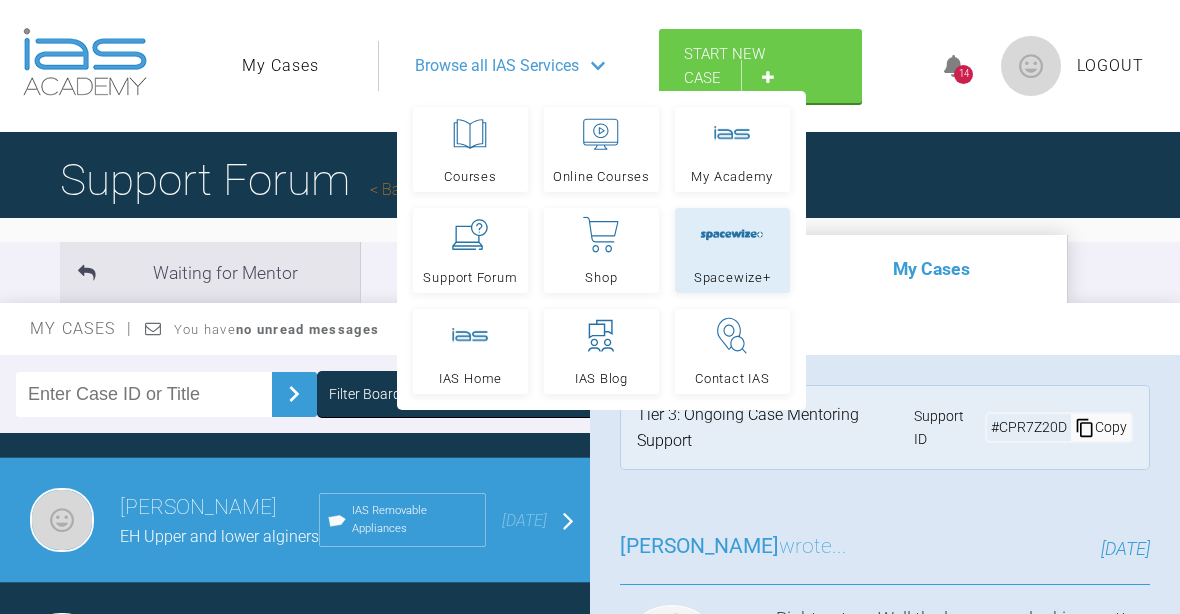 click at bounding box center [732, 235] 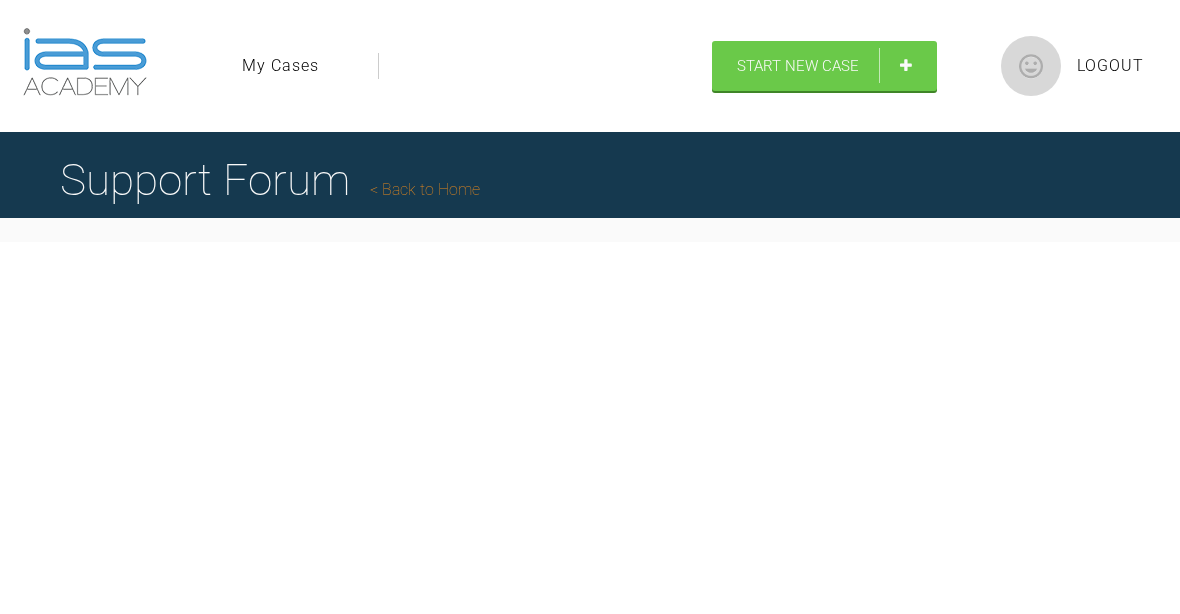 scroll, scrollTop: 0, scrollLeft: 0, axis: both 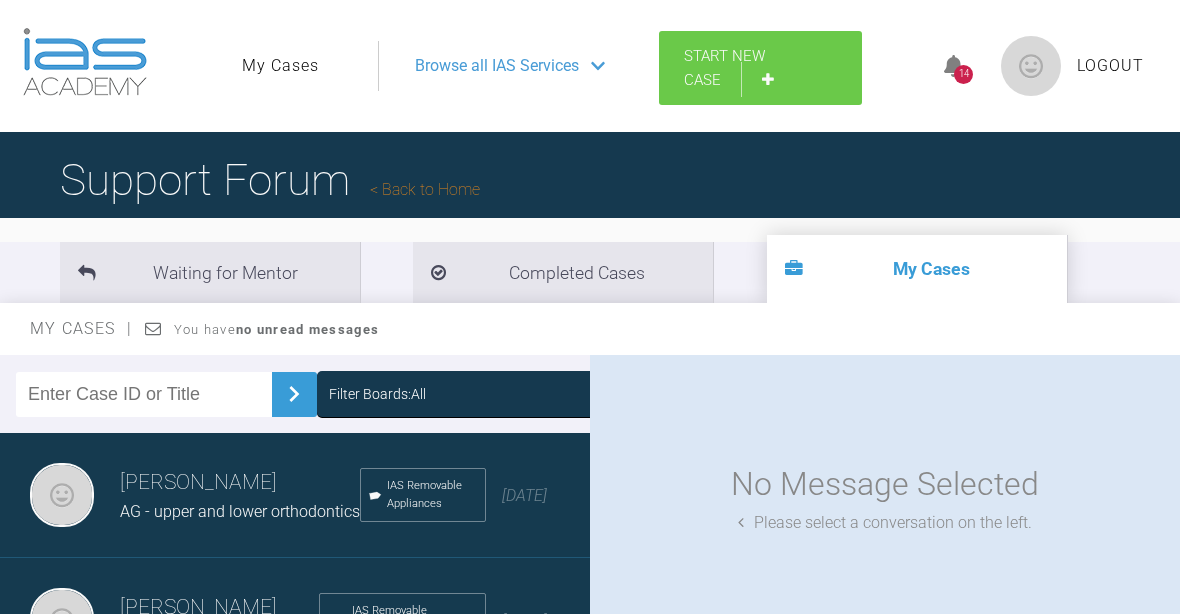 click on "Start New Case" at bounding box center (760, 68) 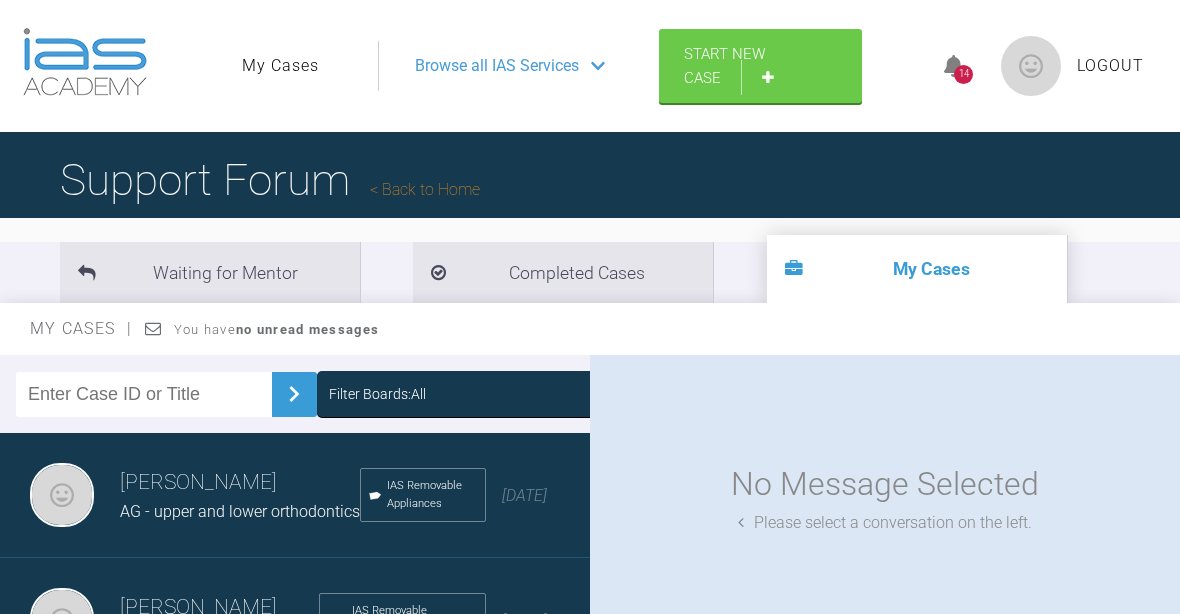 scroll, scrollTop: 0, scrollLeft: 0, axis: both 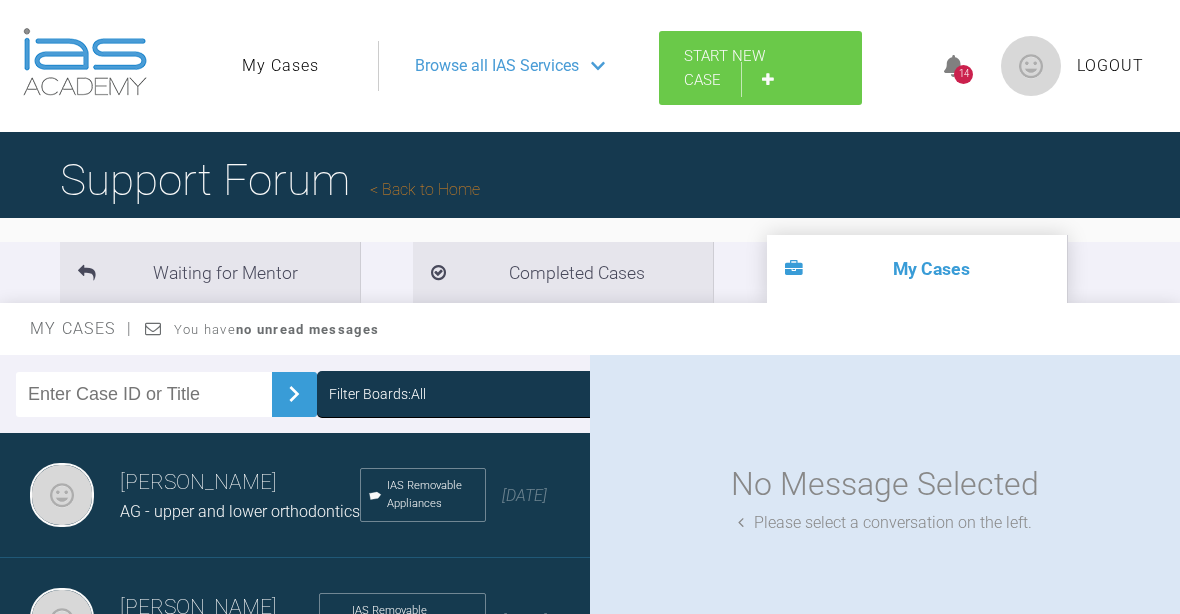 click on "Start New Case" at bounding box center [760, 68] 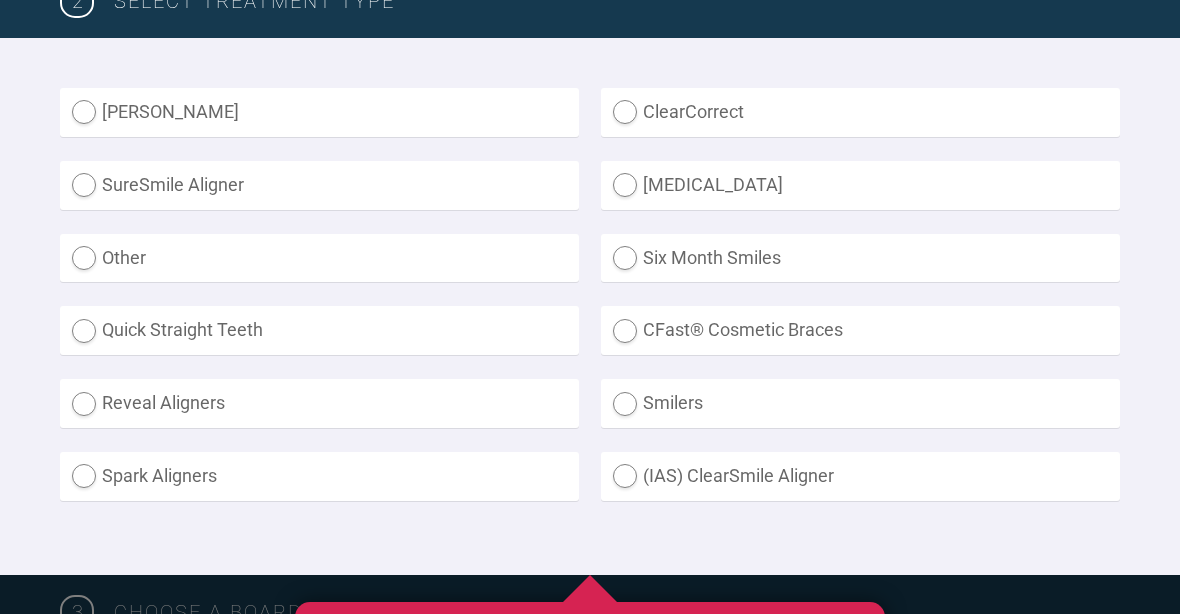scroll, scrollTop: 554, scrollLeft: 0, axis: vertical 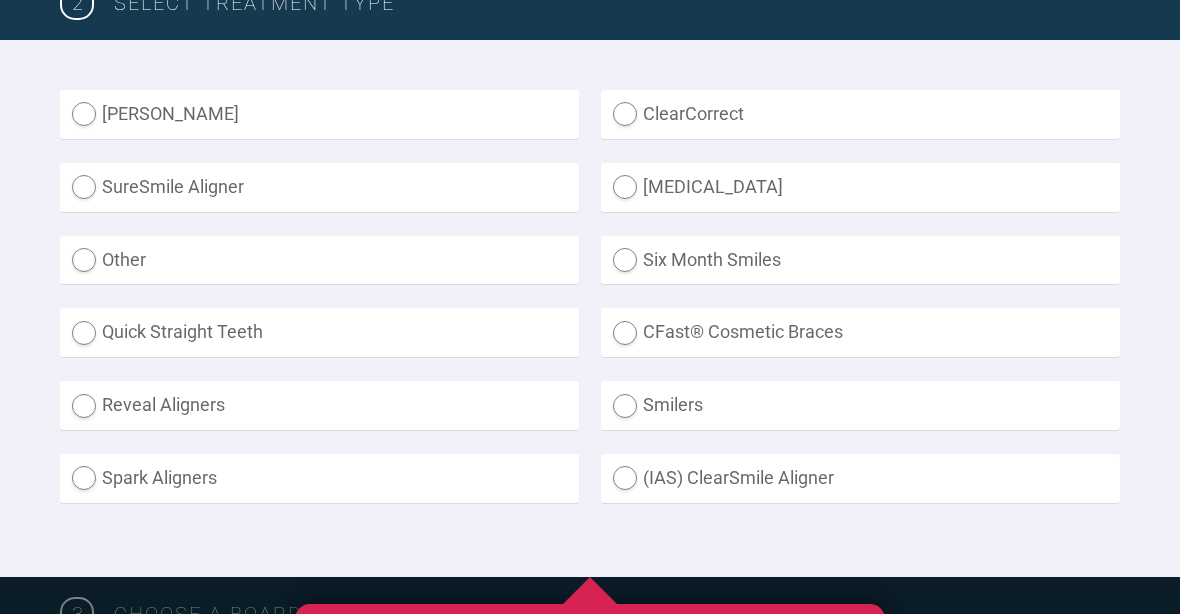click on "(IAS) ClearSmile Aligner" at bounding box center (860, 478) 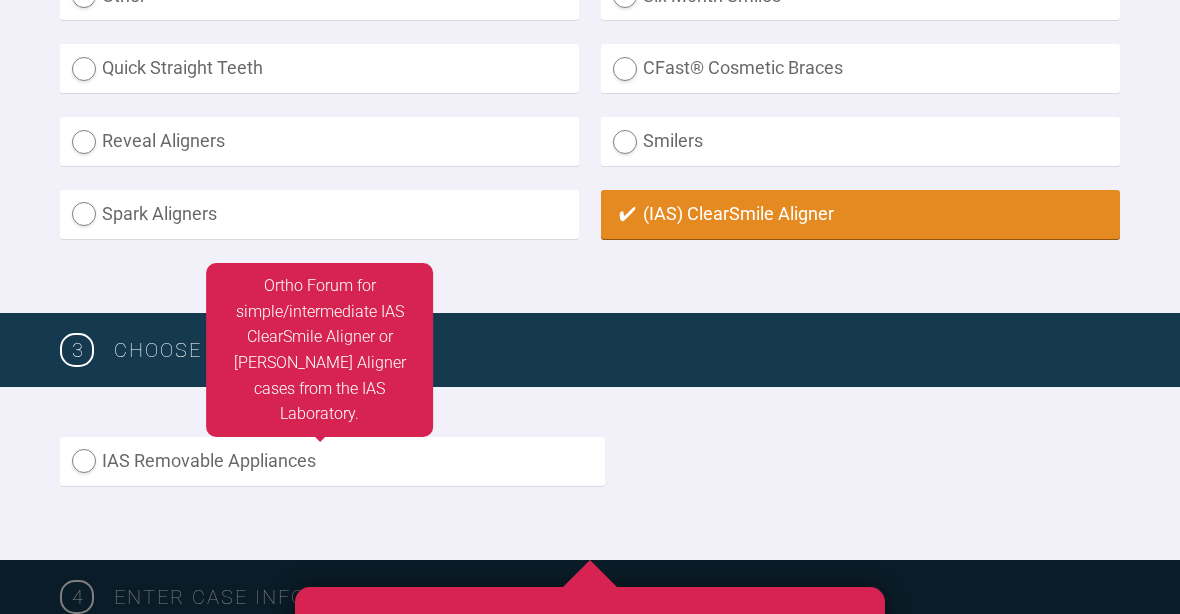 scroll, scrollTop: 1102, scrollLeft: 0, axis: vertical 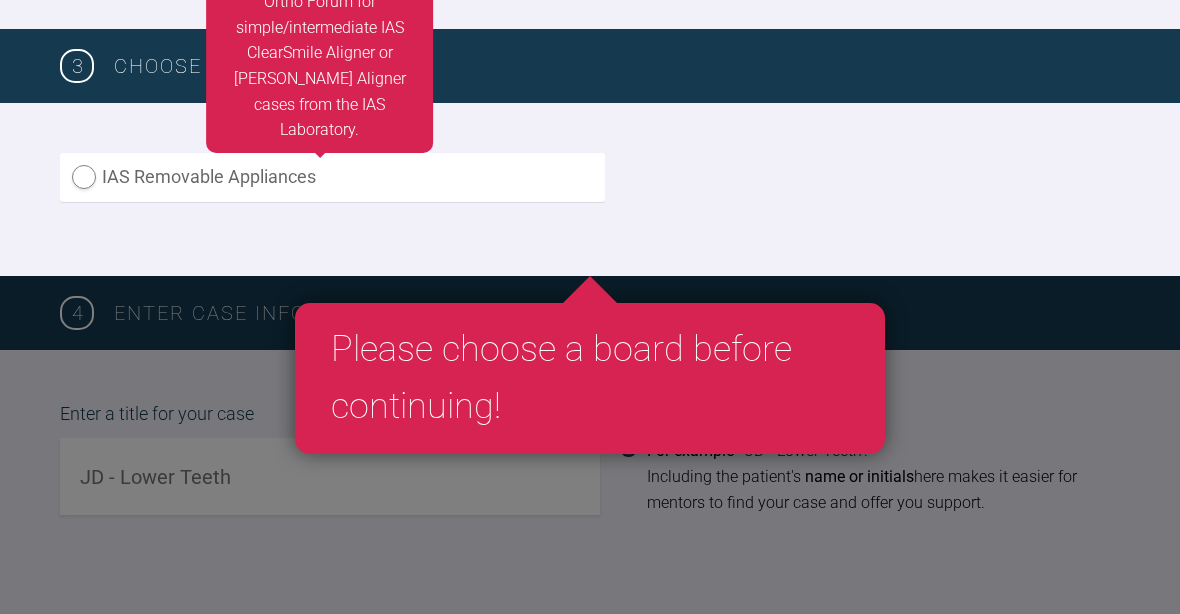 click on "IAS Removable Appliances" at bounding box center [332, 177] 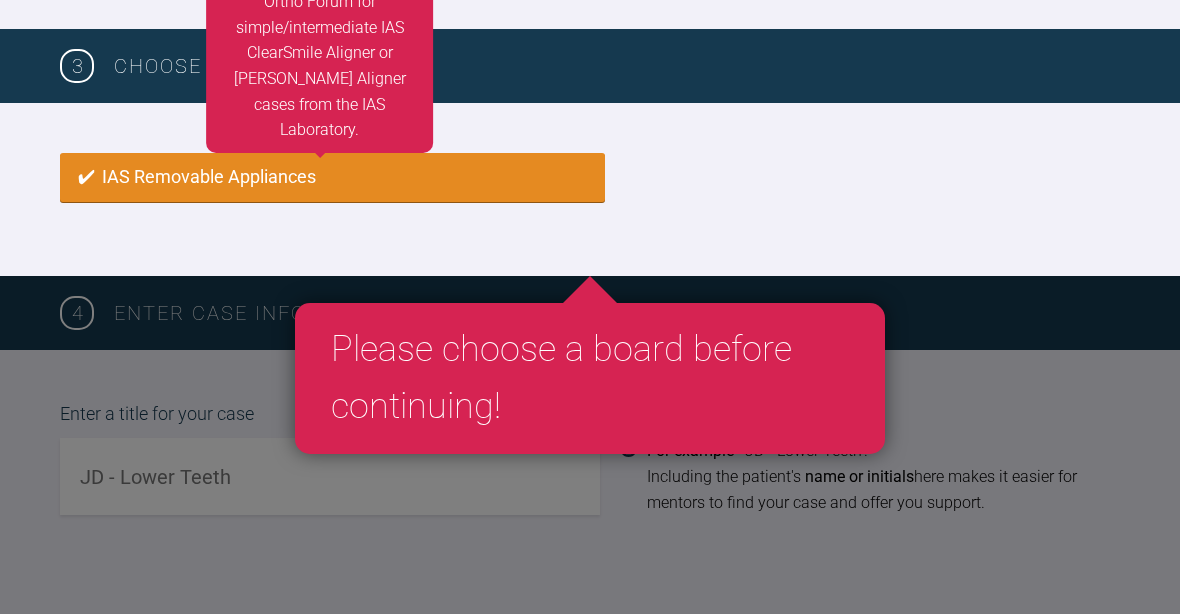 radio on "true" 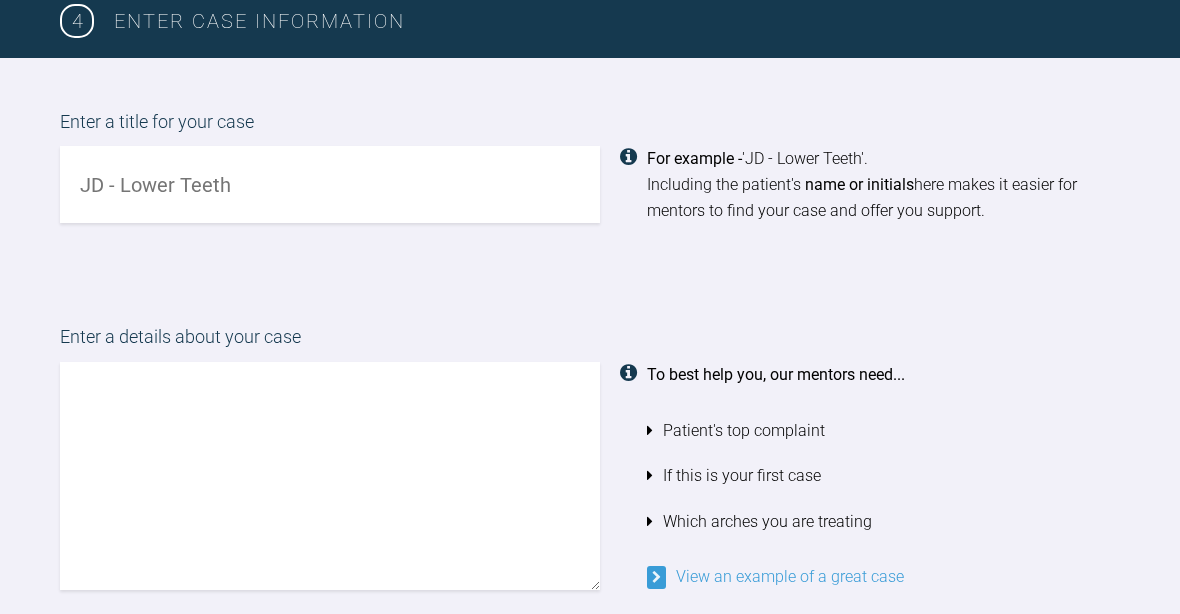 scroll, scrollTop: 1407, scrollLeft: 0, axis: vertical 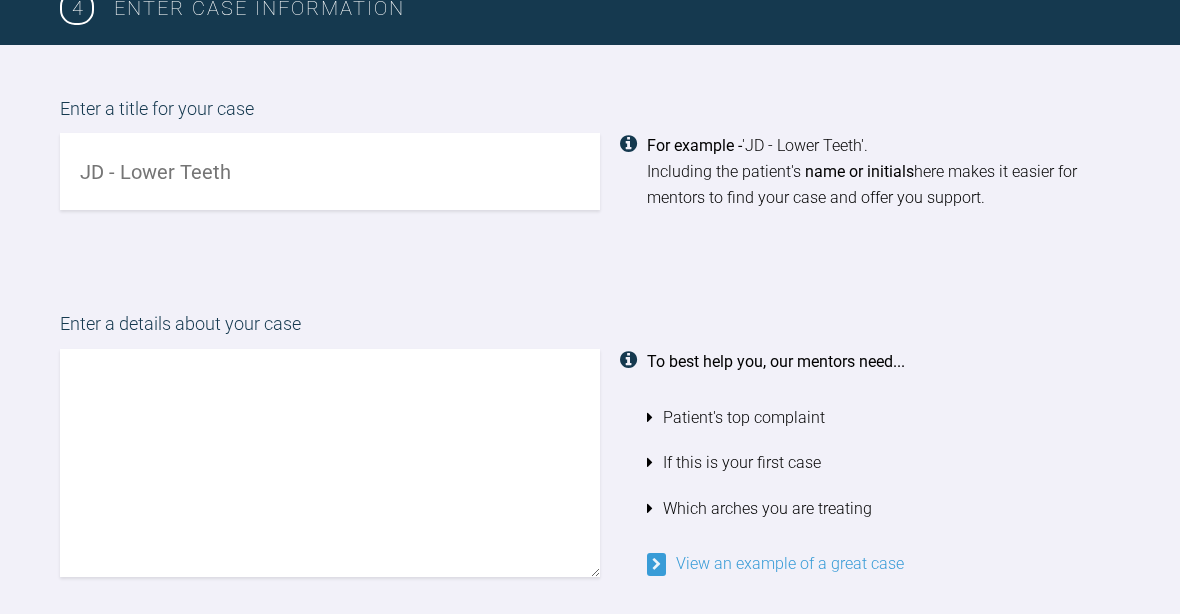 click at bounding box center (330, 171) 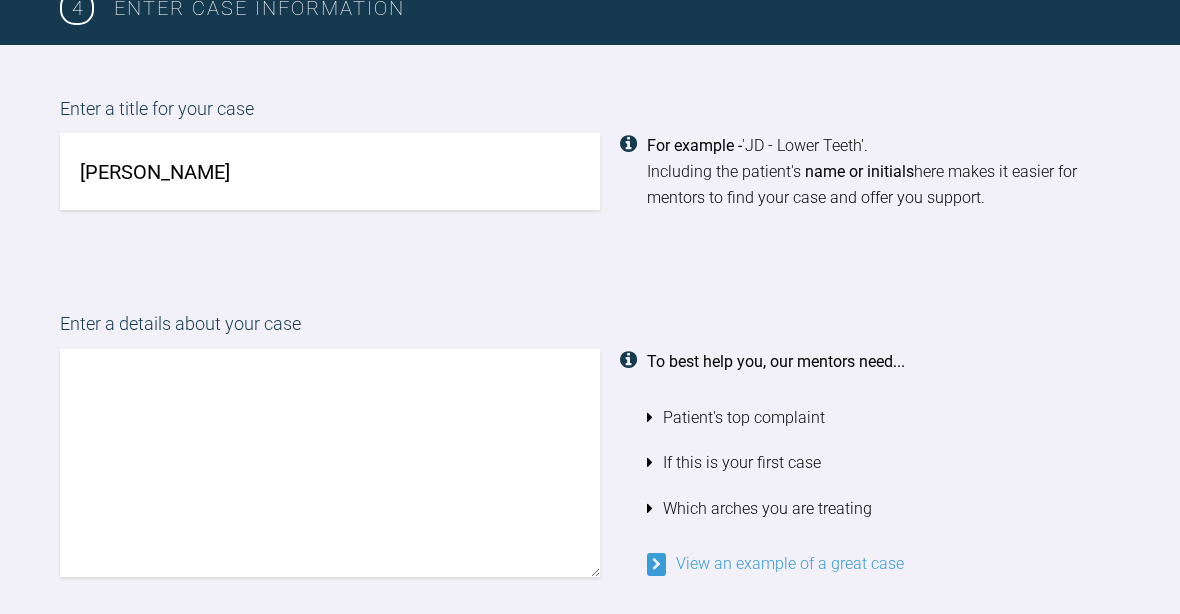 type on "Christelle Wakefield" 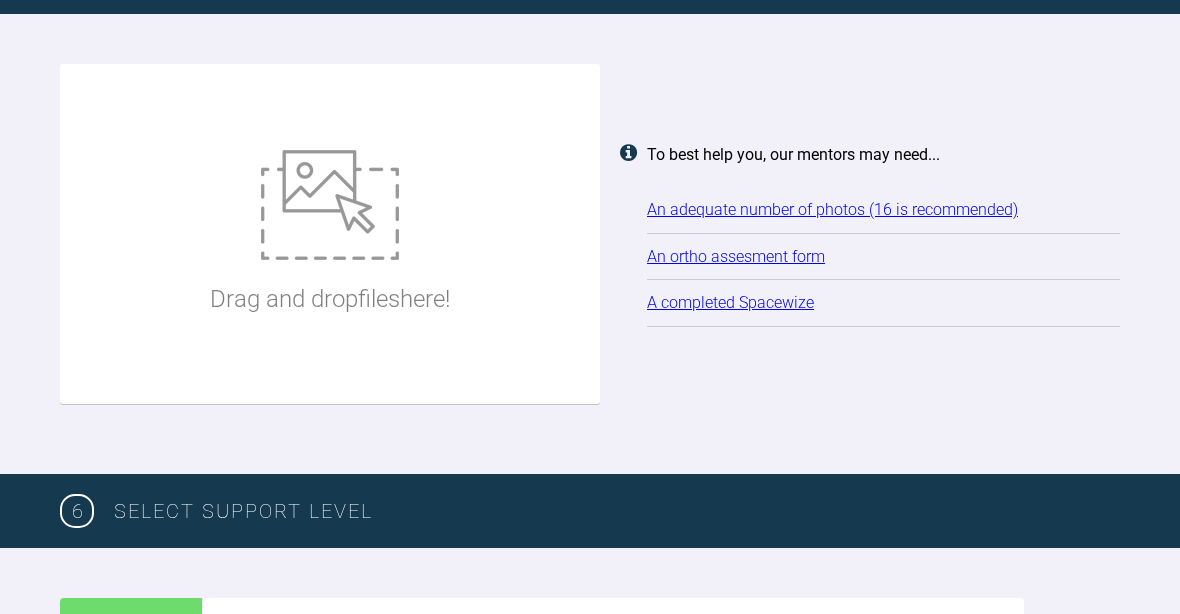 scroll, scrollTop: 2486, scrollLeft: 0, axis: vertical 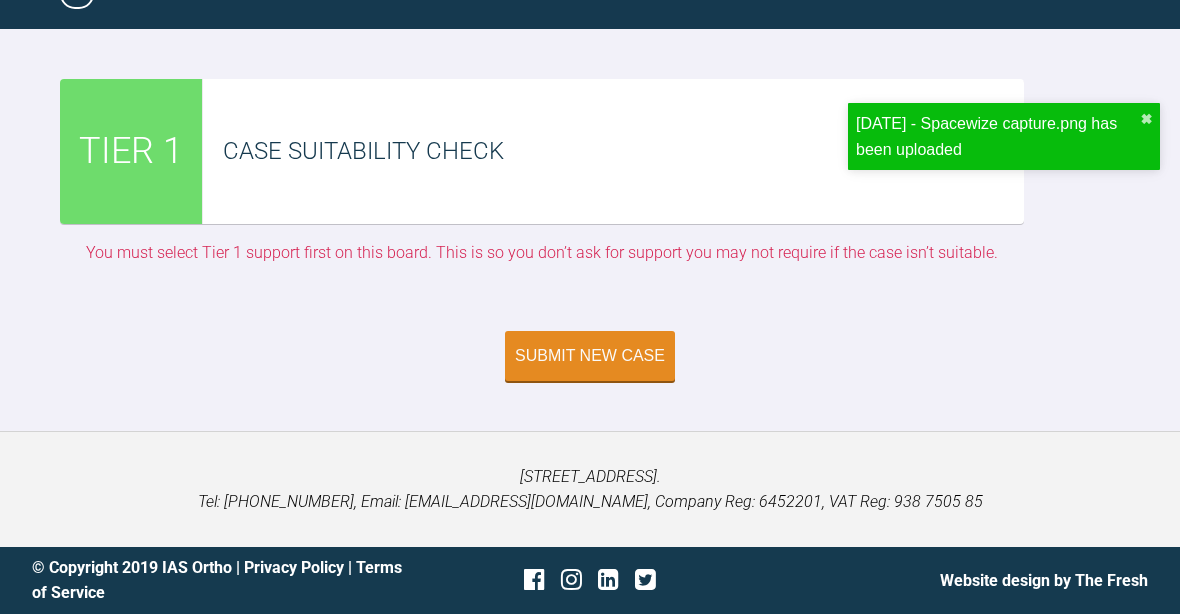 click on "Case Suitability Check" at bounding box center [613, 151] 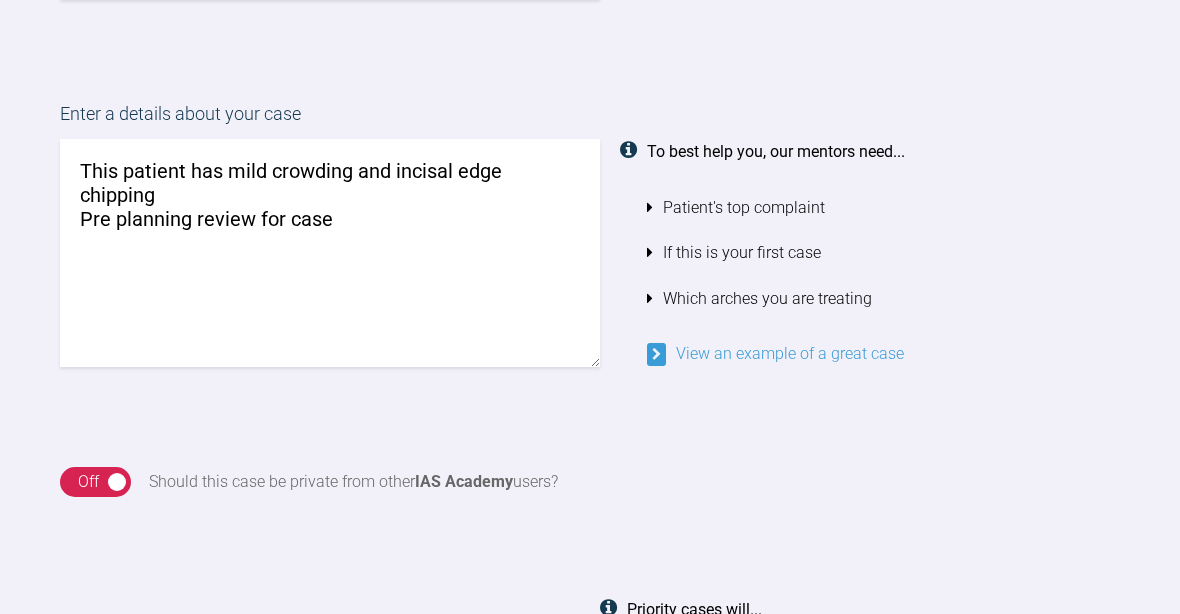 scroll, scrollTop: 1579, scrollLeft: 0, axis: vertical 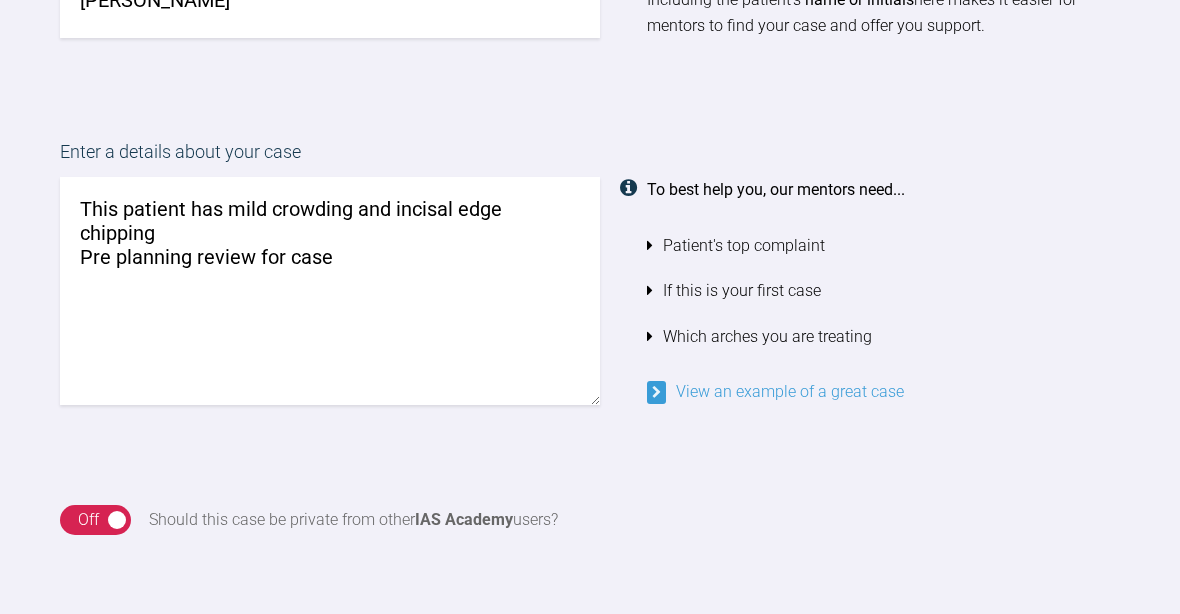 click on "This patient has mild crowding and incisal edge chipping
Pre planning review for case" at bounding box center [330, 291] 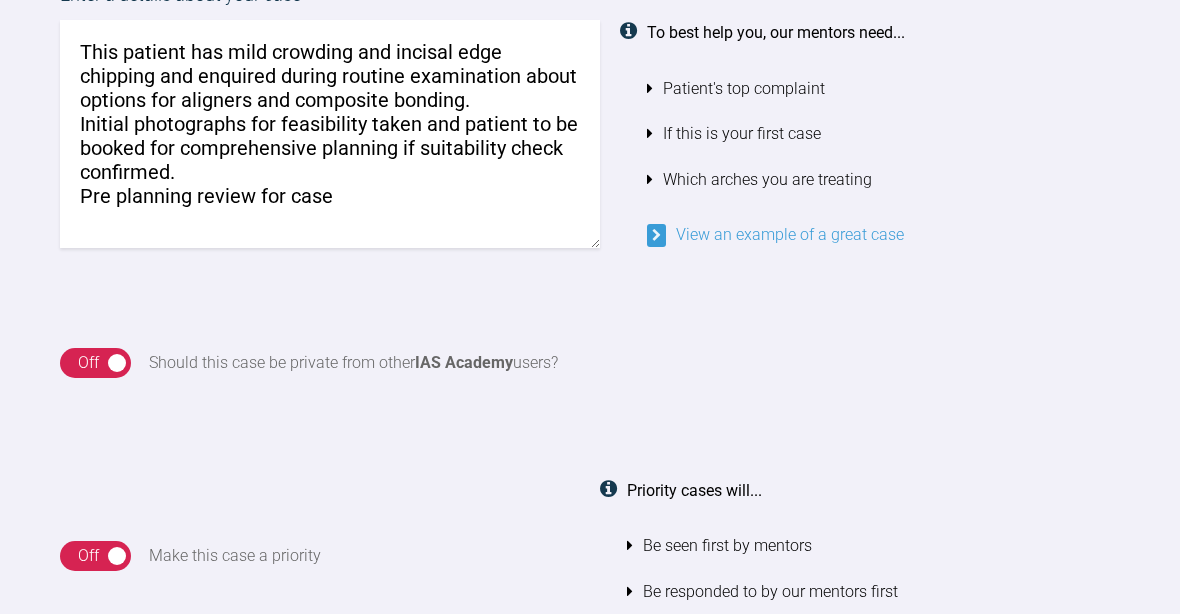 scroll, scrollTop: 1726, scrollLeft: 0, axis: vertical 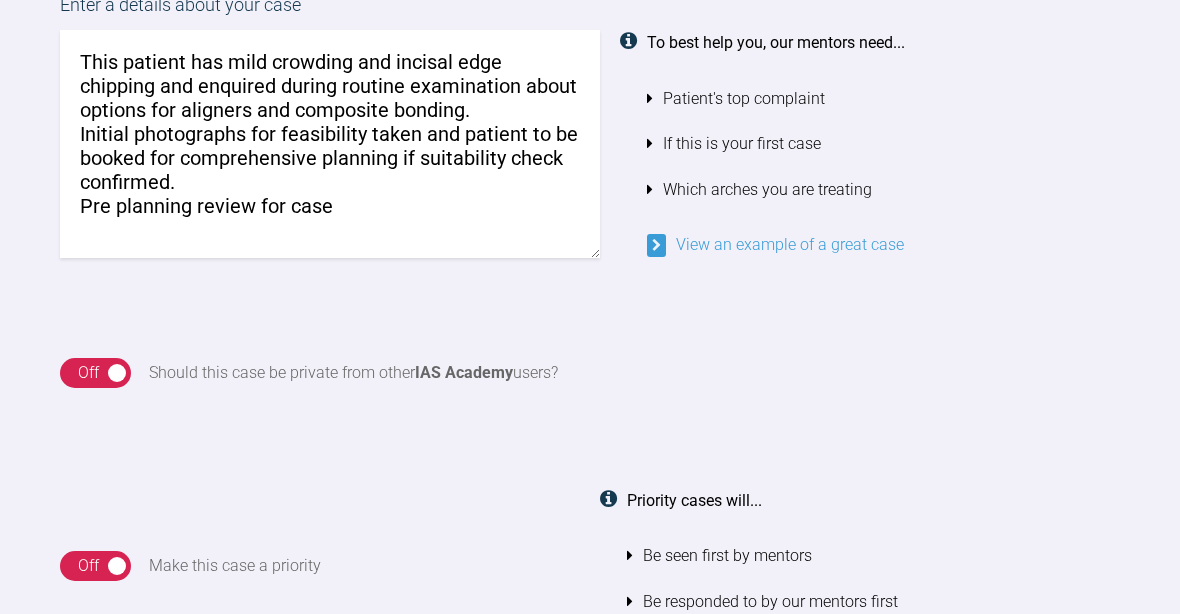 click on "This patient has mild crowding and incisal edge chipping and enquired during routine examination about options for aligners and composite bonding.
Initial photographs for feasibility taken and patient to be booked for comprehensive planning if suitability check confirmed.
Pre planning review for case" at bounding box center (330, 144) 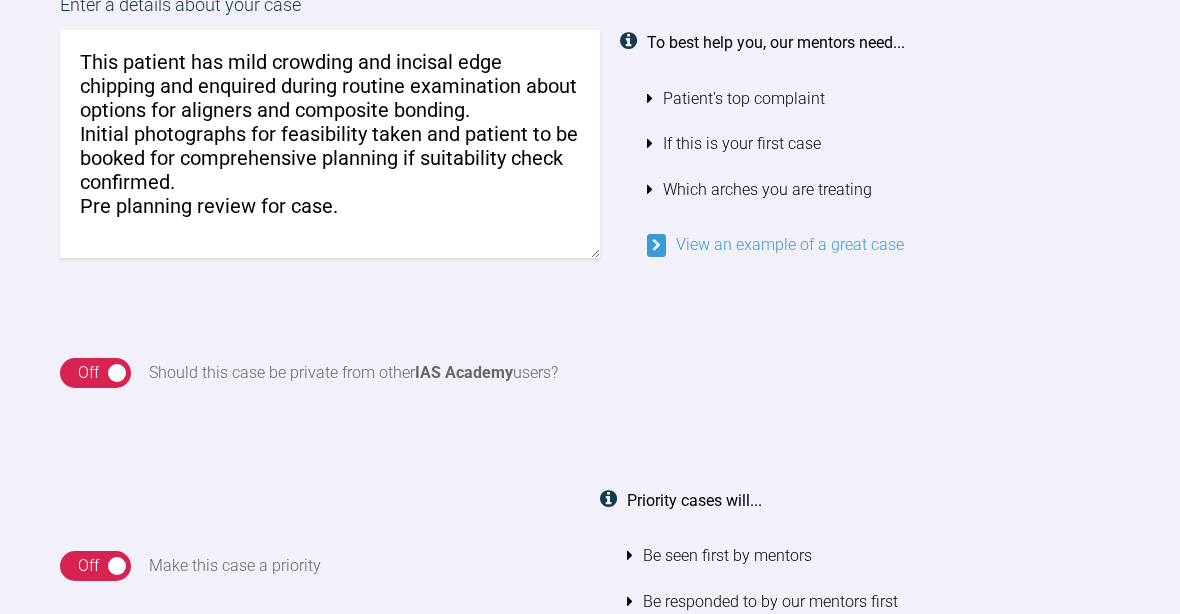 click on "This patient has mild crowding and incisal edge chipping and enquired during routine examination about options for aligners and composite bonding.
Initial photographs for feasibility taken and patient to be booked for comprehensive planning if suitability check confirmed.
Pre planning review for case." at bounding box center [330, 144] 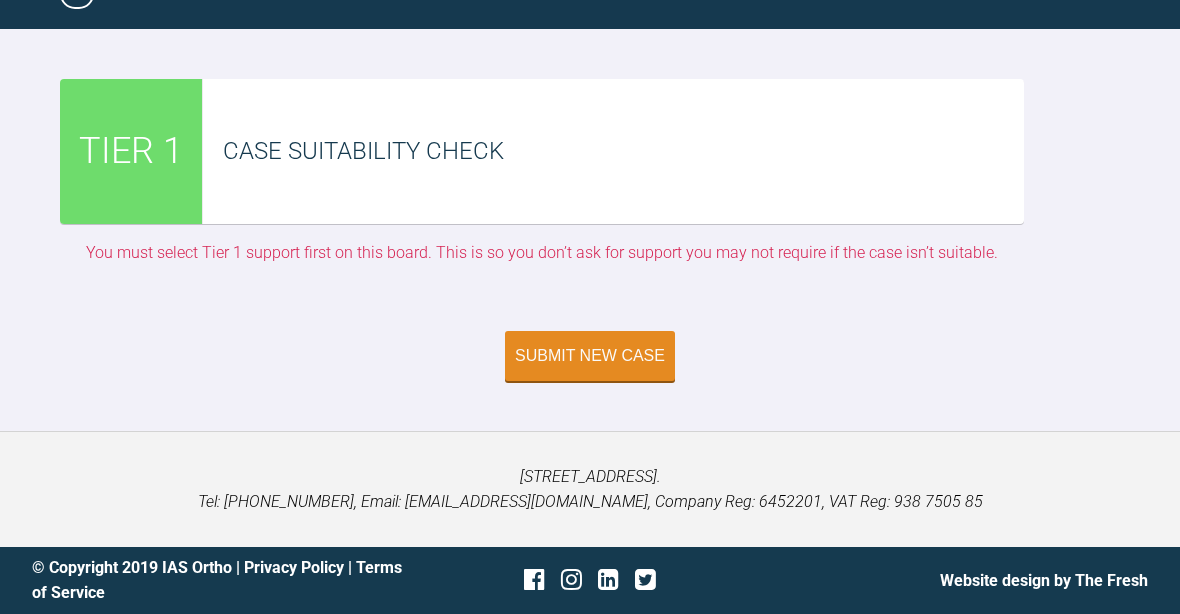 scroll, scrollTop: 4758, scrollLeft: 0, axis: vertical 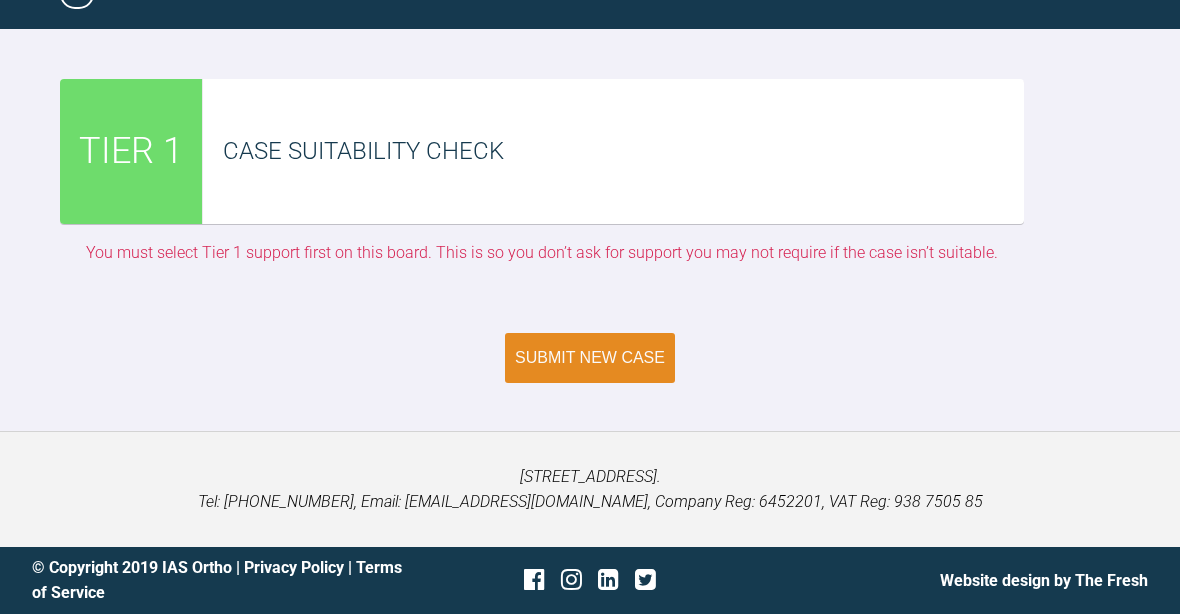 type on "This patient has mild crowding and incisal edge chipping and enquired during routine examination about options for aligners and composite bonding.
Initial photographs for feasibility taken and patient to be booked for comprehensive planning if suitability check confirmed.
Pre planning review for case." 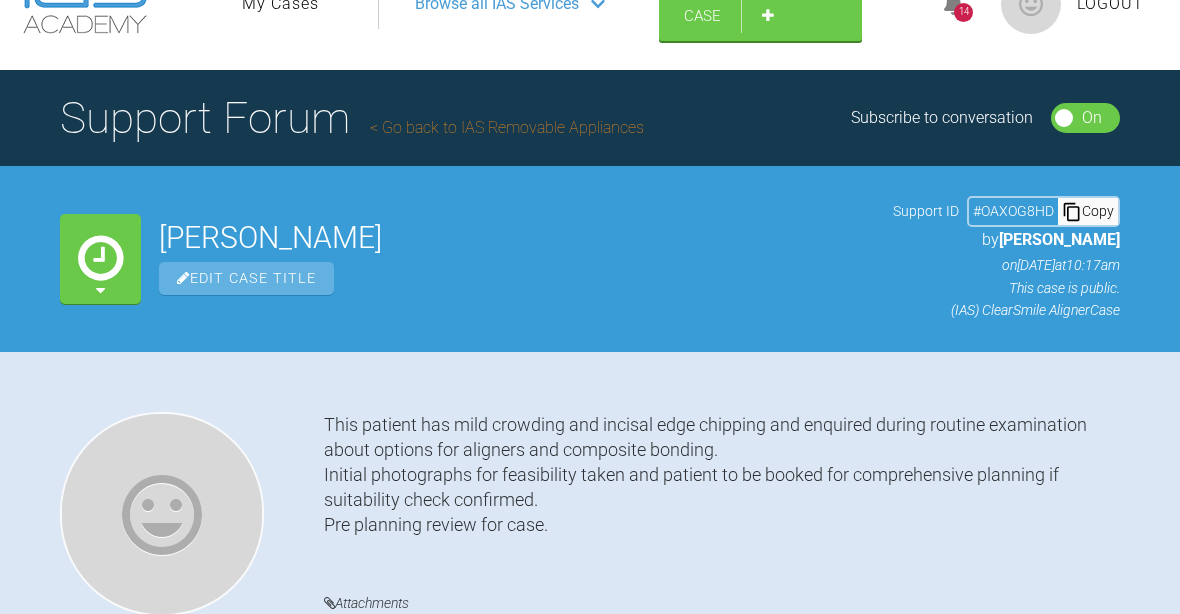 scroll, scrollTop: 0, scrollLeft: 0, axis: both 